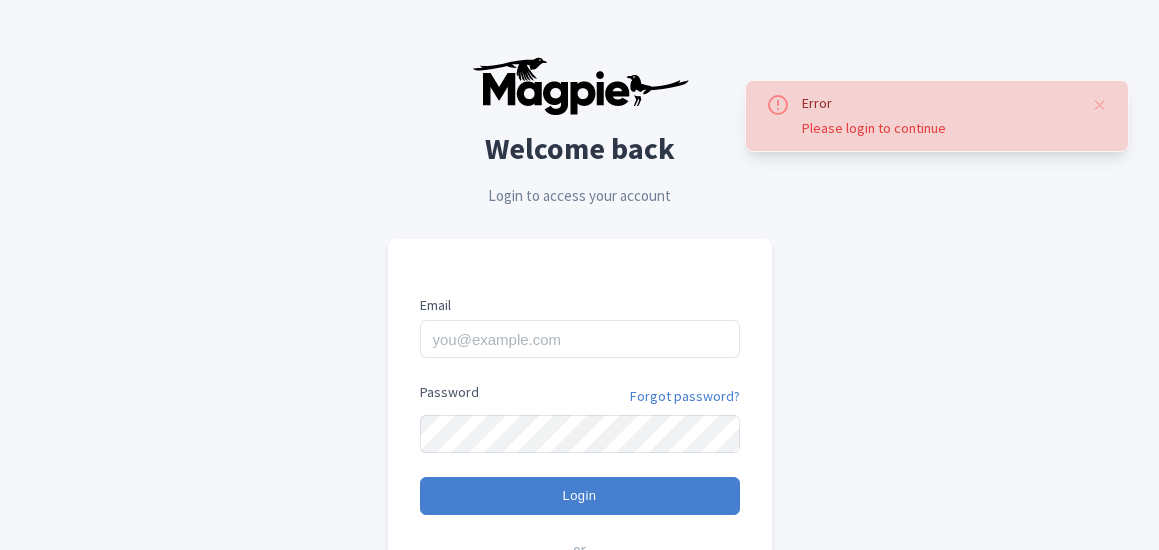 scroll, scrollTop: 0, scrollLeft: 0, axis: both 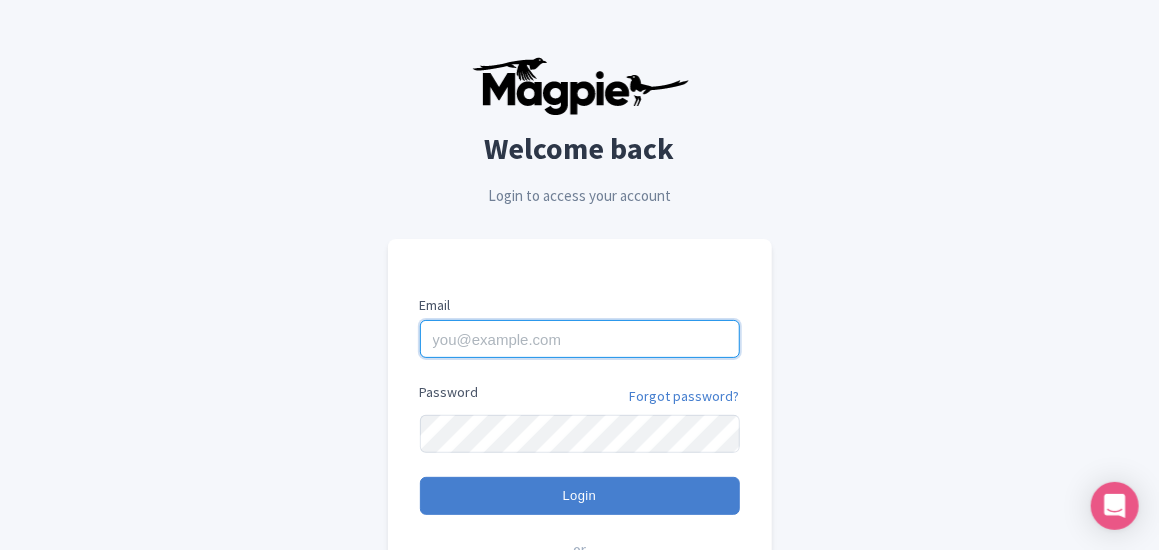 click on "Email" at bounding box center (580, 339) 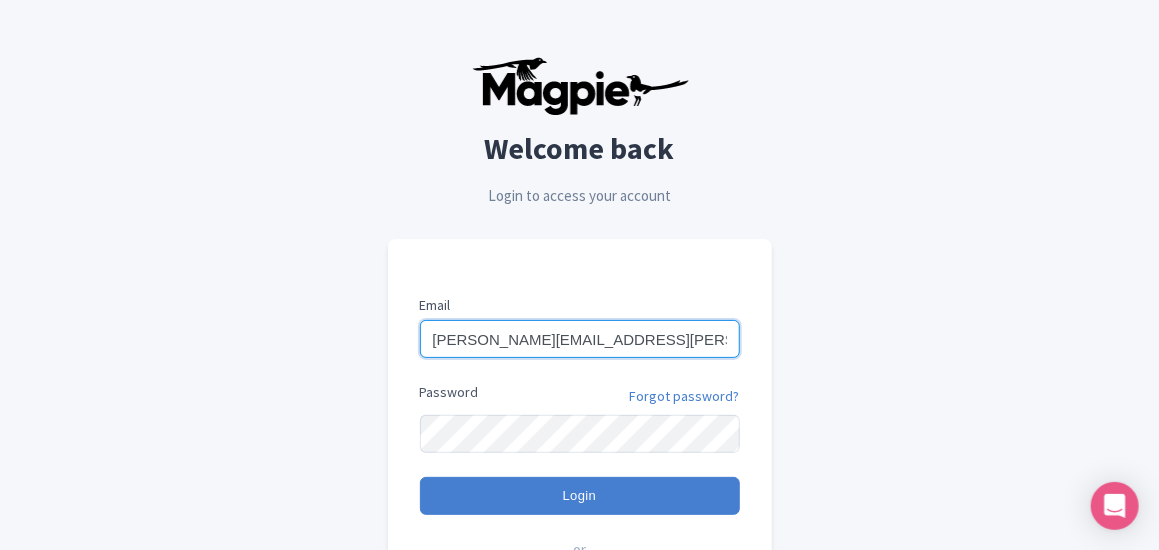 type on "andrea.calonghi@guestfirst.com" 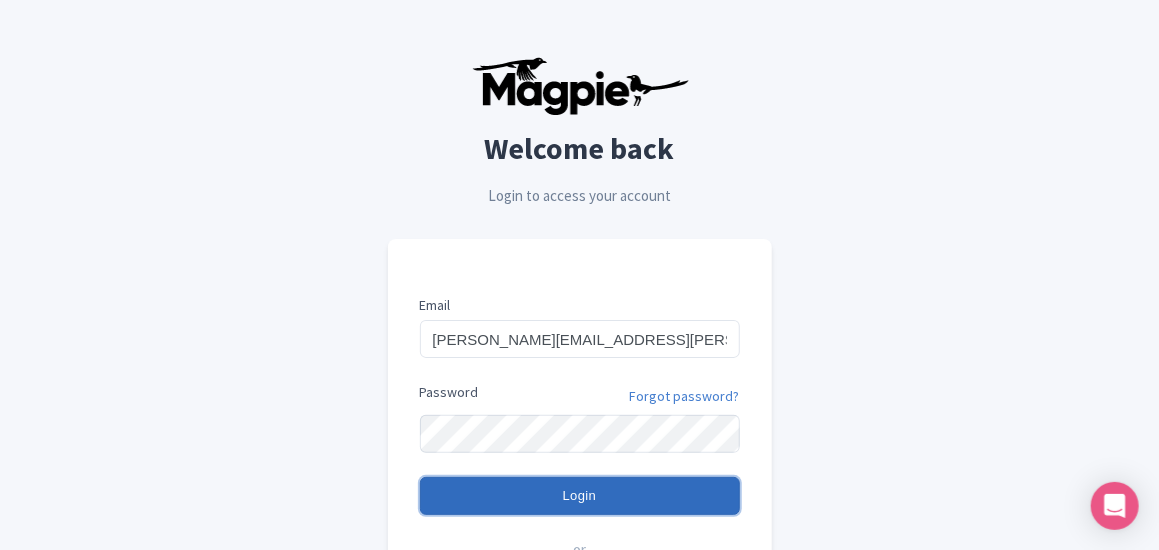 click on "Login" at bounding box center (580, 496) 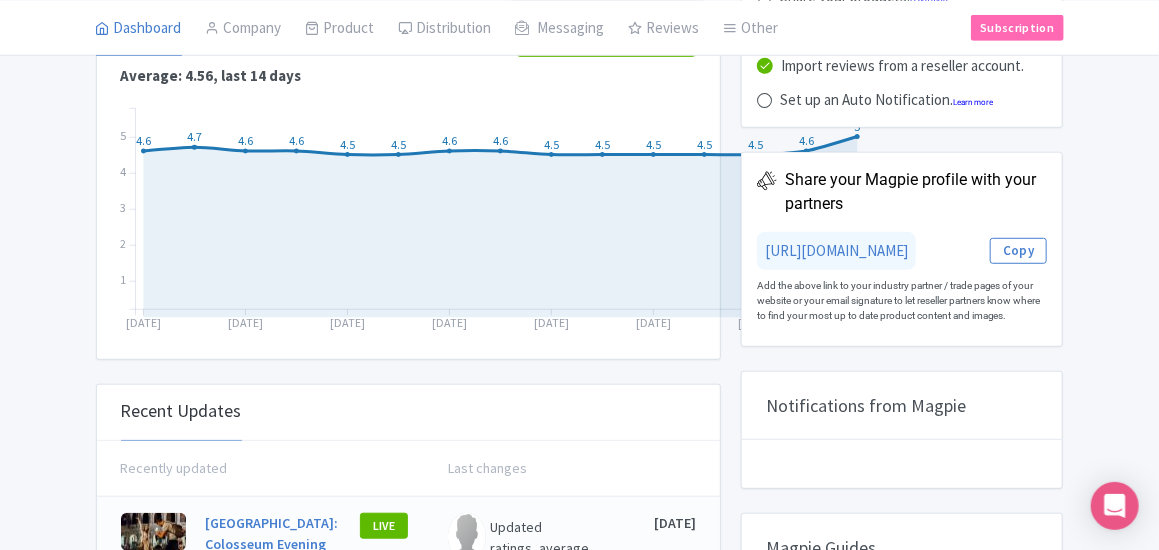 scroll, scrollTop: 0, scrollLeft: 0, axis: both 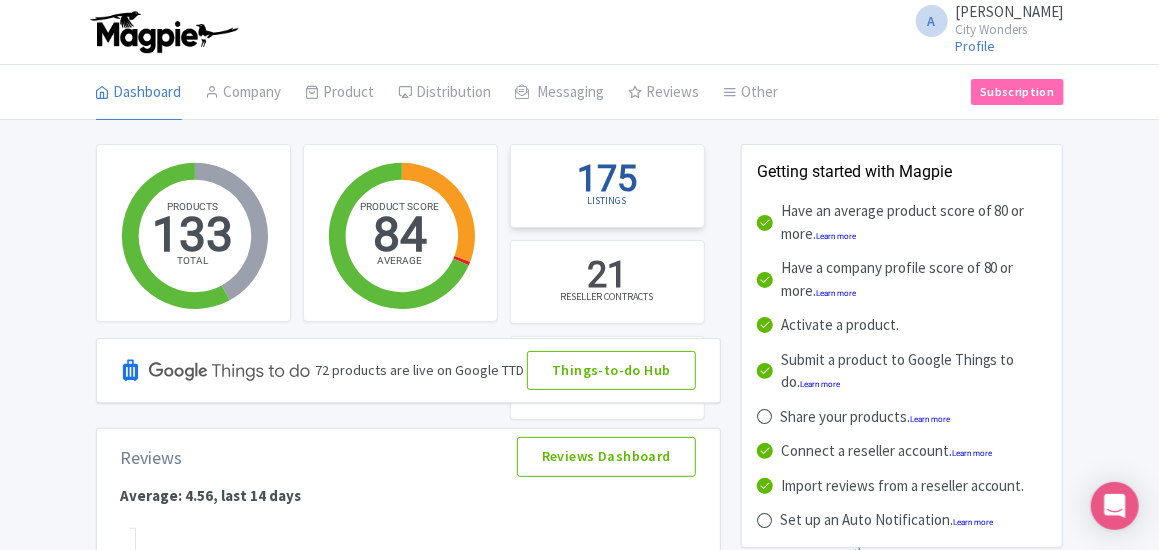 click on "175" at bounding box center [607, 180] 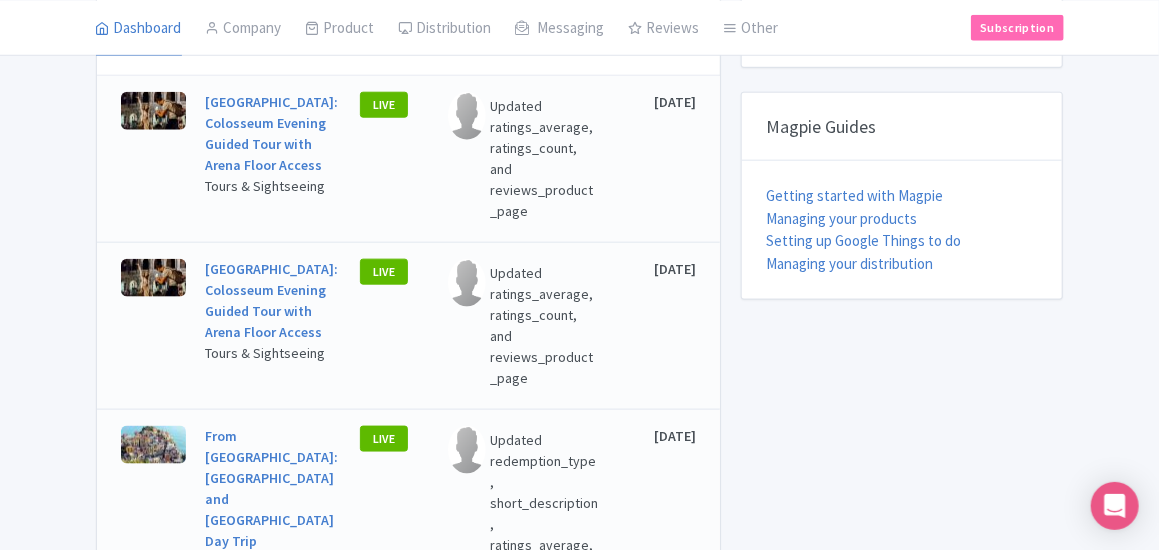 scroll, scrollTop: 768, scrollLeft: 0, axis: vertical 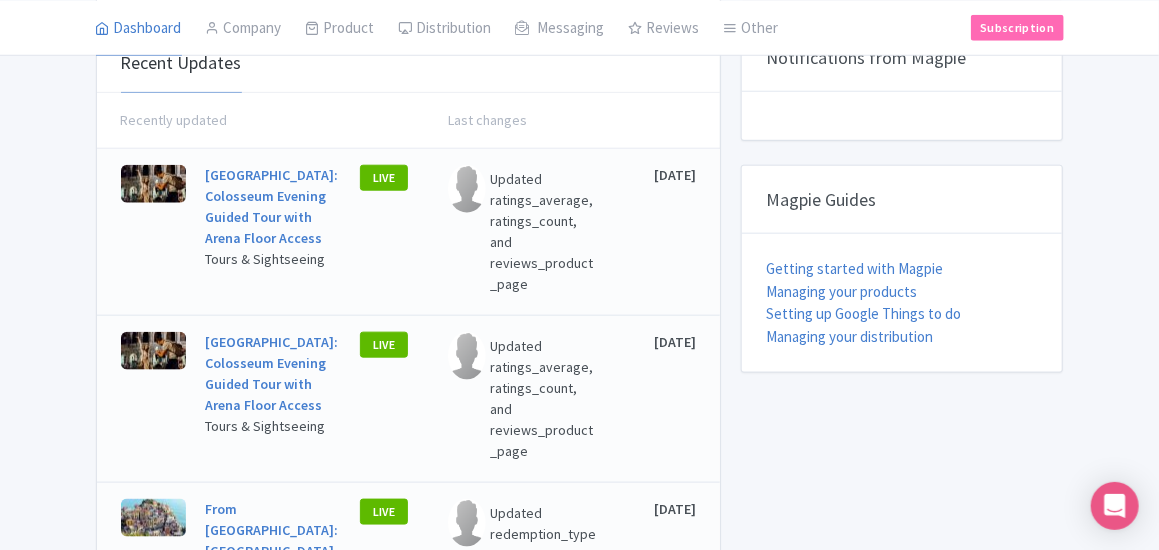 click on "[GEOGRAPHIC_DATA]: Colosseum Evening Guided Tour with Arena Floor Access" at bounding box center [272, 207] 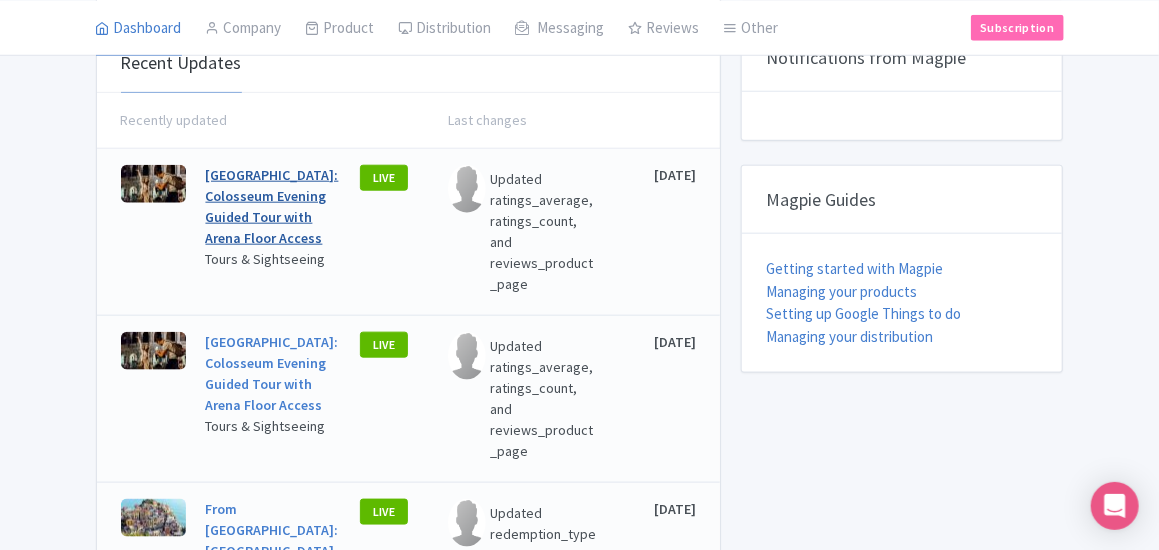click on "Rome: Colosseum Evening Guided Tour with Arena Floor Access" at bounding box center [272, 206] 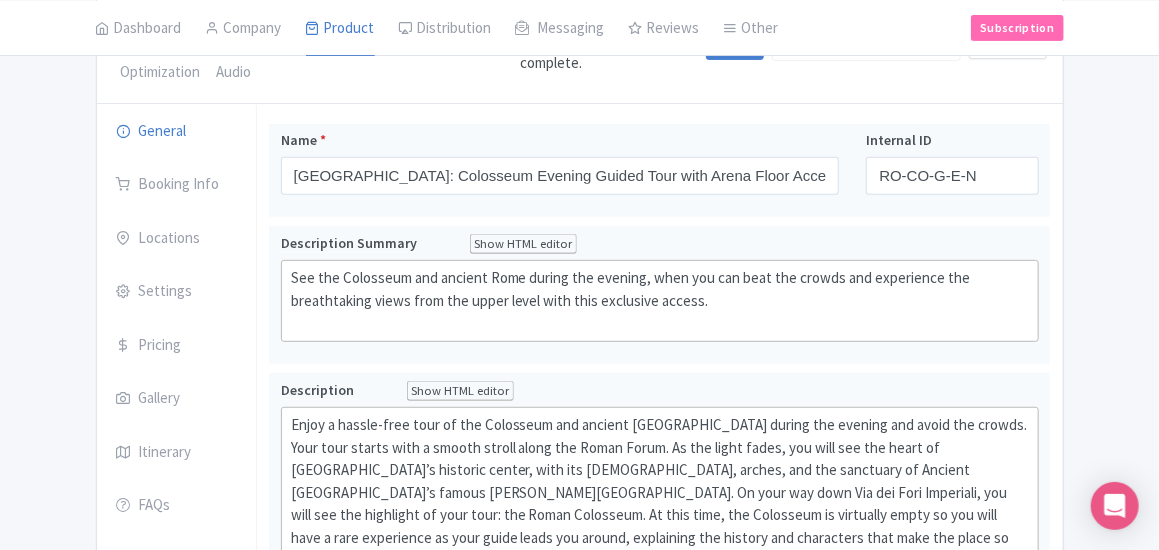 scroll, scrollTop: 0, scrollLeft: 0, axis: both 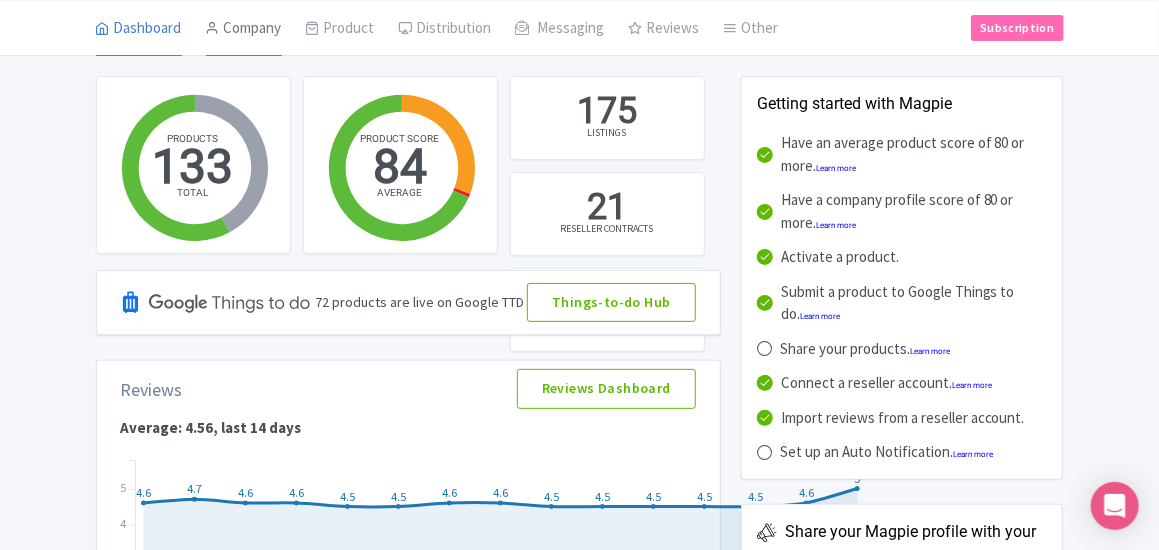 click on "Company" at bounding box center (244, 28) 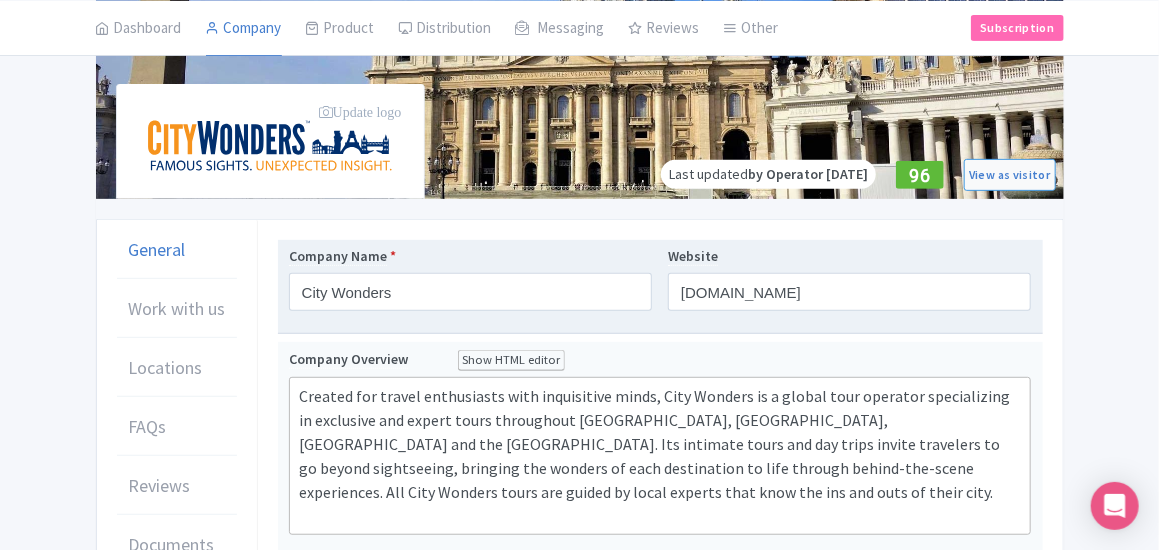 scroll, scrollTop: 0, scrollLeft: 0, axis: both 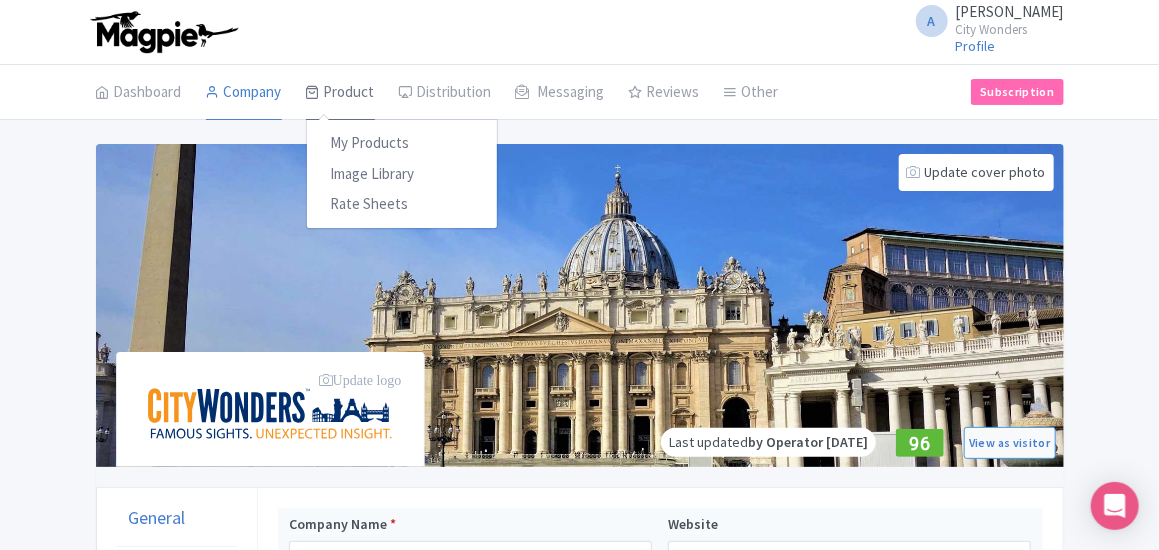 click on "Product" at bounding box center [340, 93] 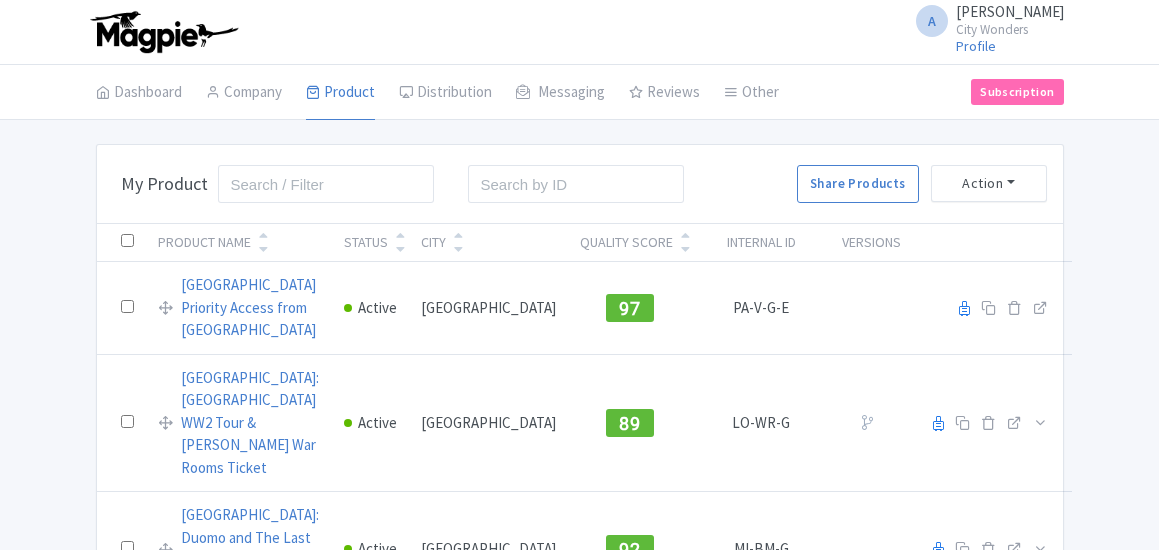 scroll, scrollTop: 0, scrollLeft: 0, axis: both 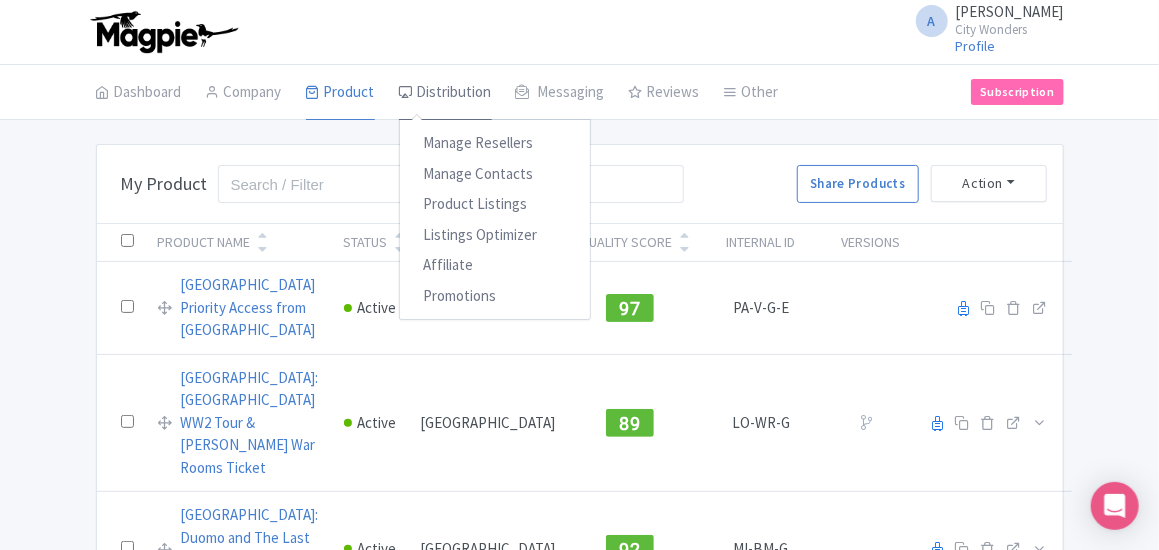 click on "Distribution" at bounding box center (445, 93) 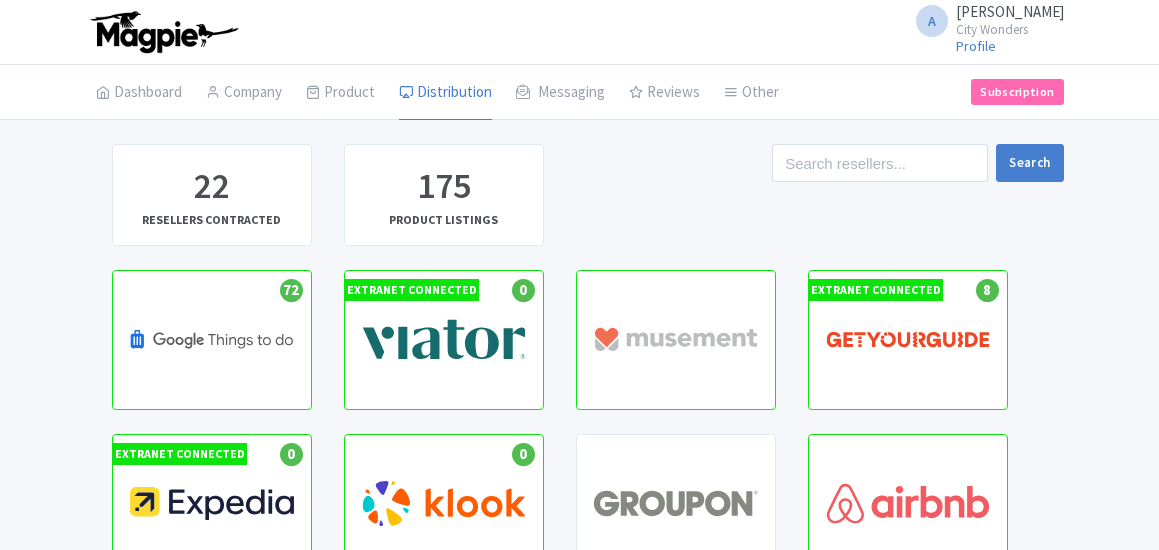scroll, scrollTop: 0, scrollLeft: 0, axis: both 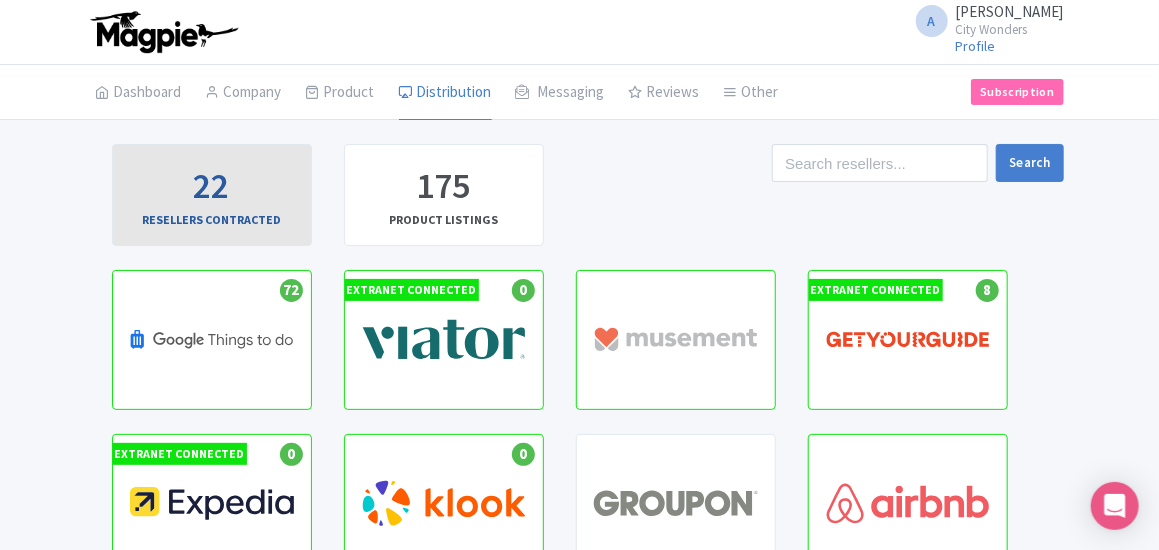 click on "22
RESELLERS CONTRACTED" at bounding box center (212, 195) 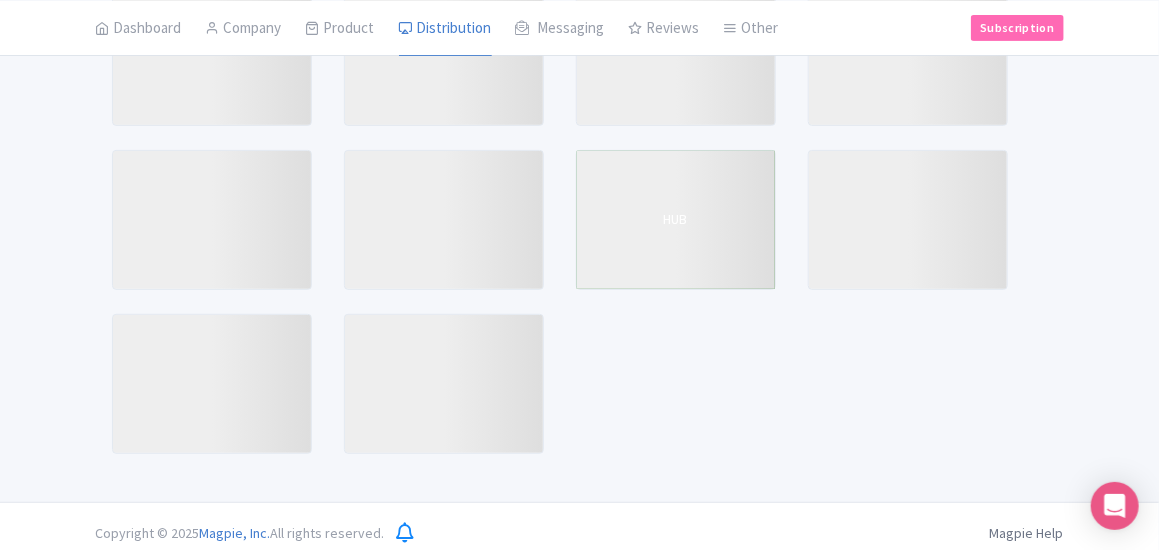 scroll, scrollTop: 9315, scrollLeft: 0, axis: vertical 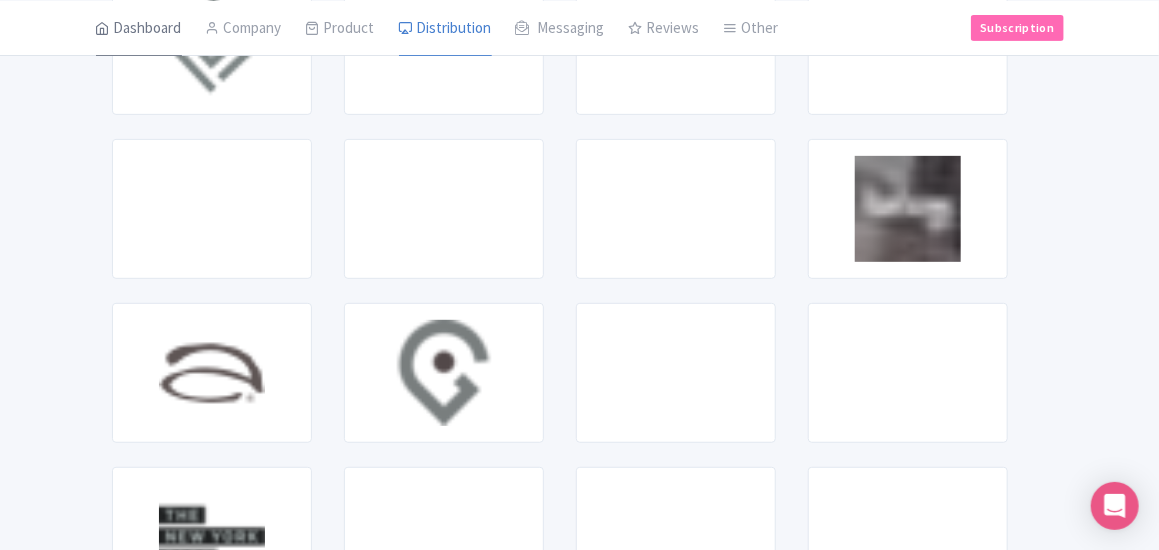 click on "Dashboard" at bounding box center [139, 28] 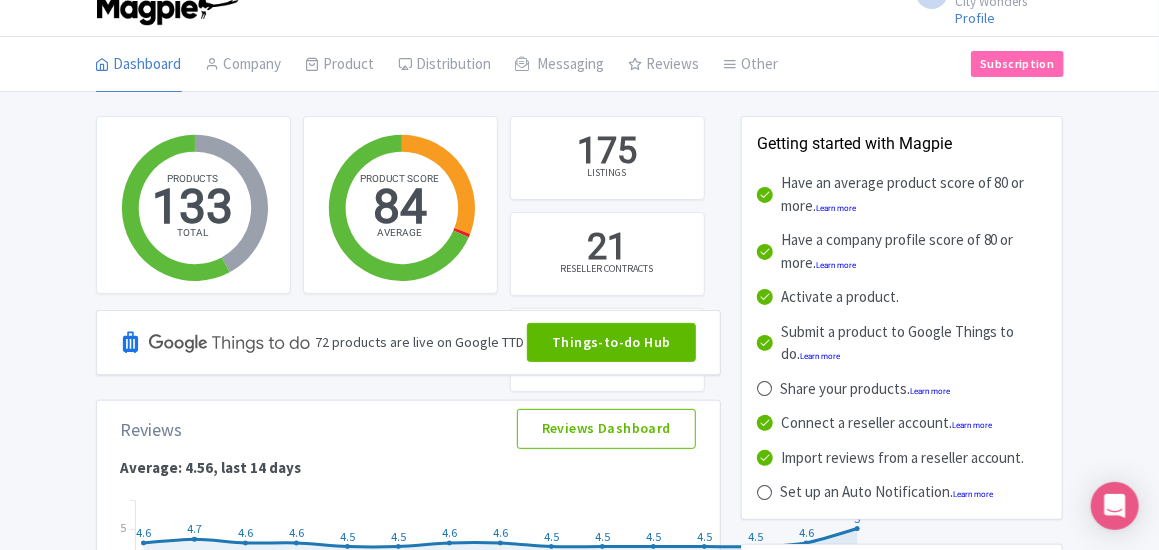 scroll, scrollTop: 0, scrollLeft: 0, axis: both 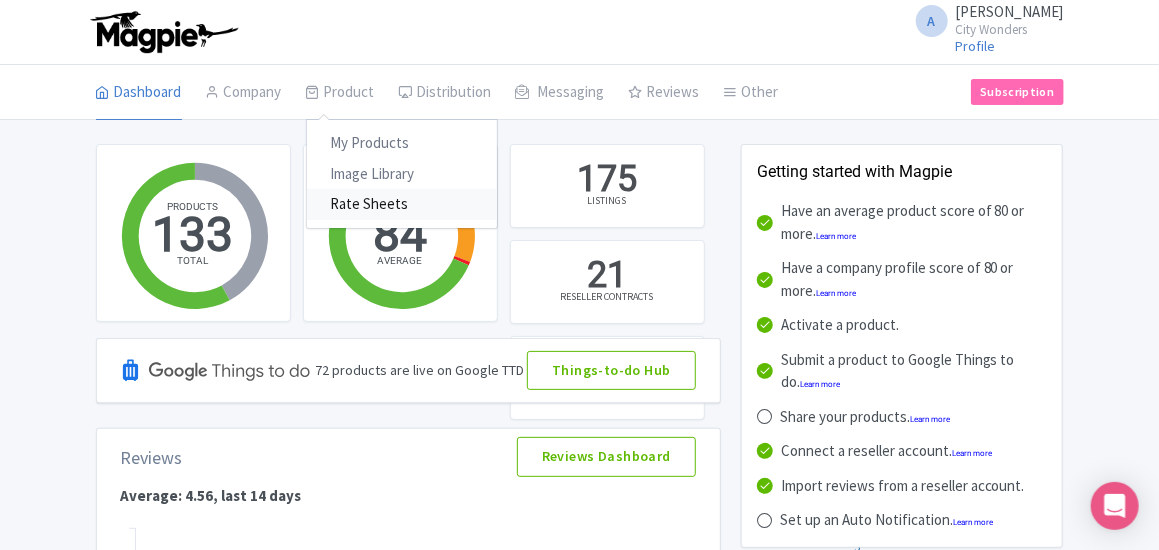 click on "Rate Sheets" at bounding box center [402, 204] 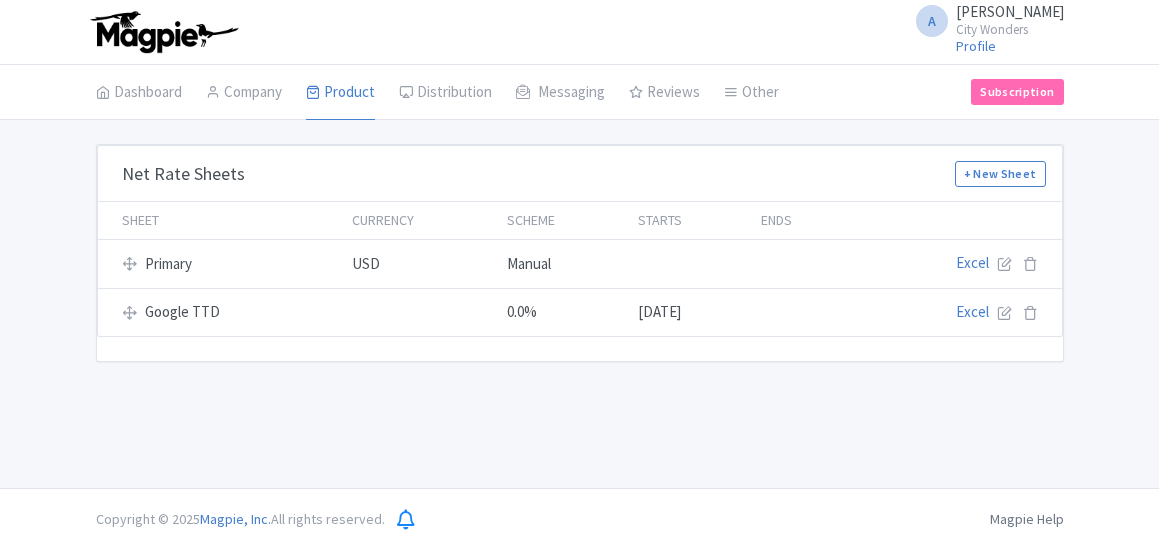 scroll, scrollTop: 0, scrollLeft: 0, axis: both 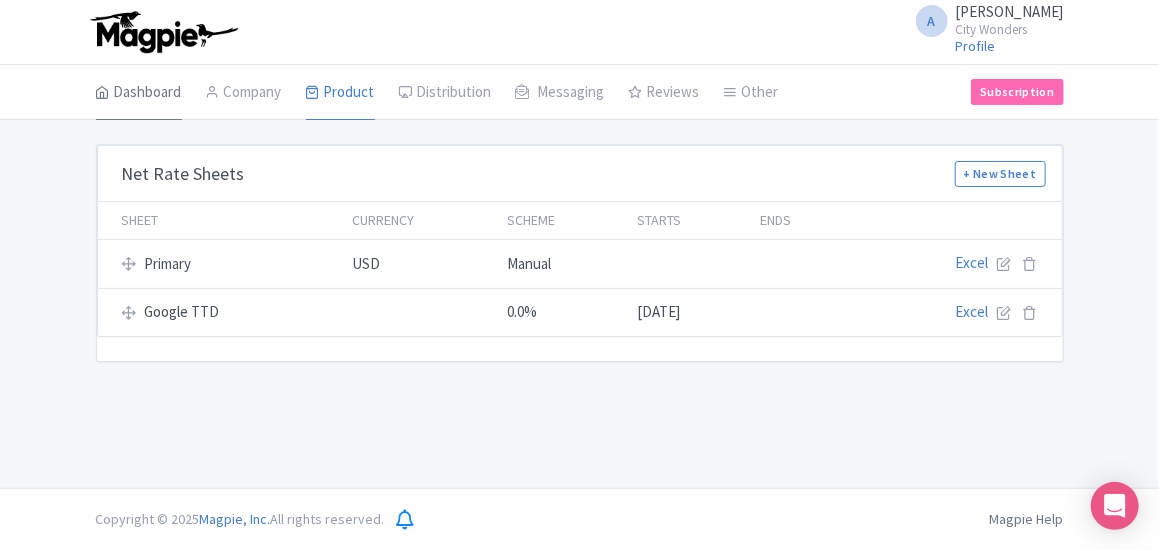 click on "Dashboard" at bounding box center (139, 93) 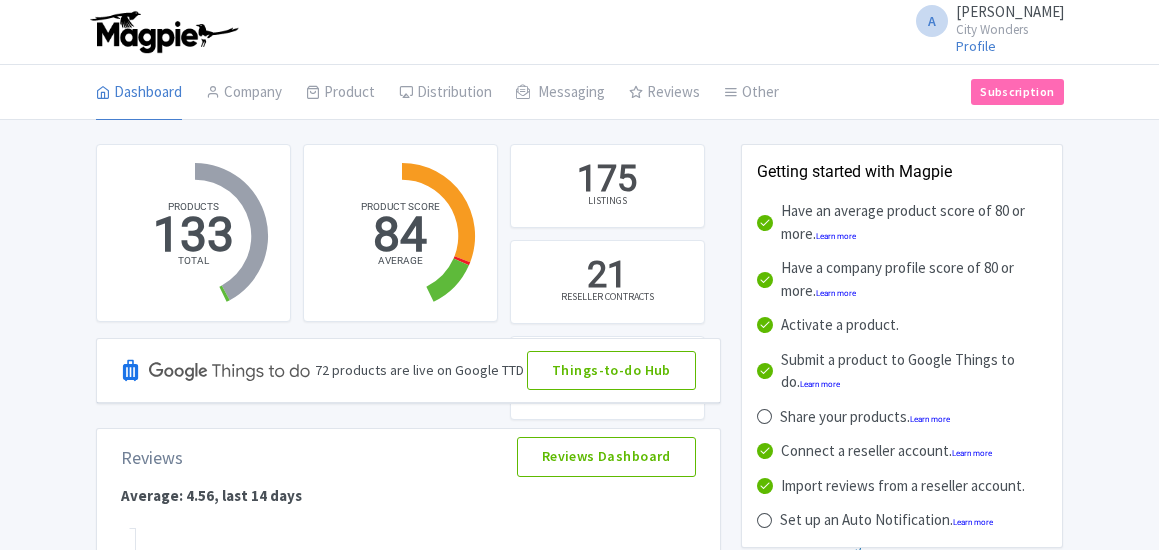 scroll, scrollTop: 0, scrollLeft: 0, axis: both 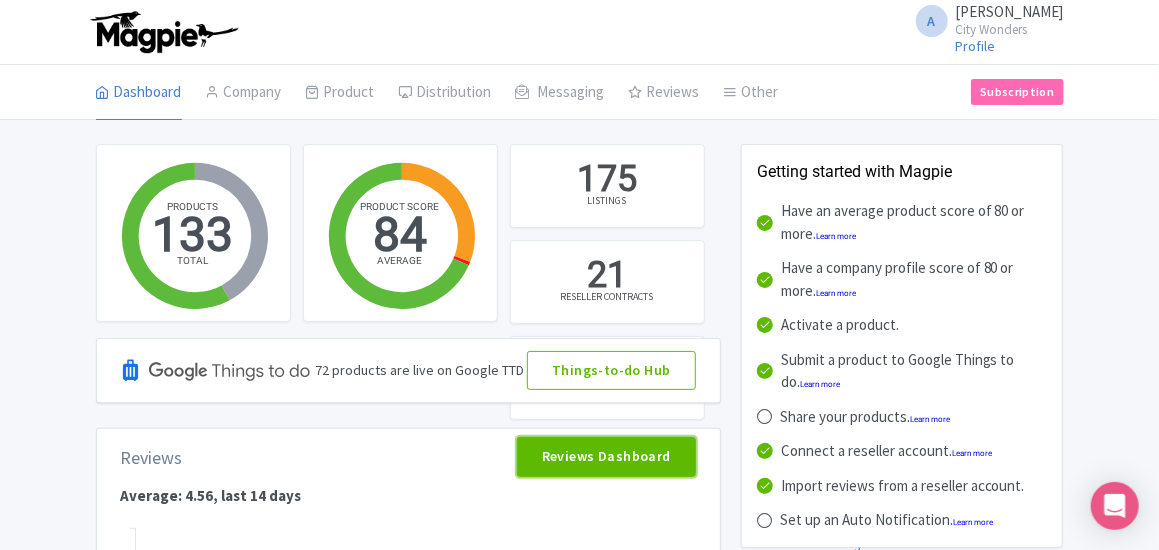 click on "Reviews Dashboard" at bounding box center [606, 457] 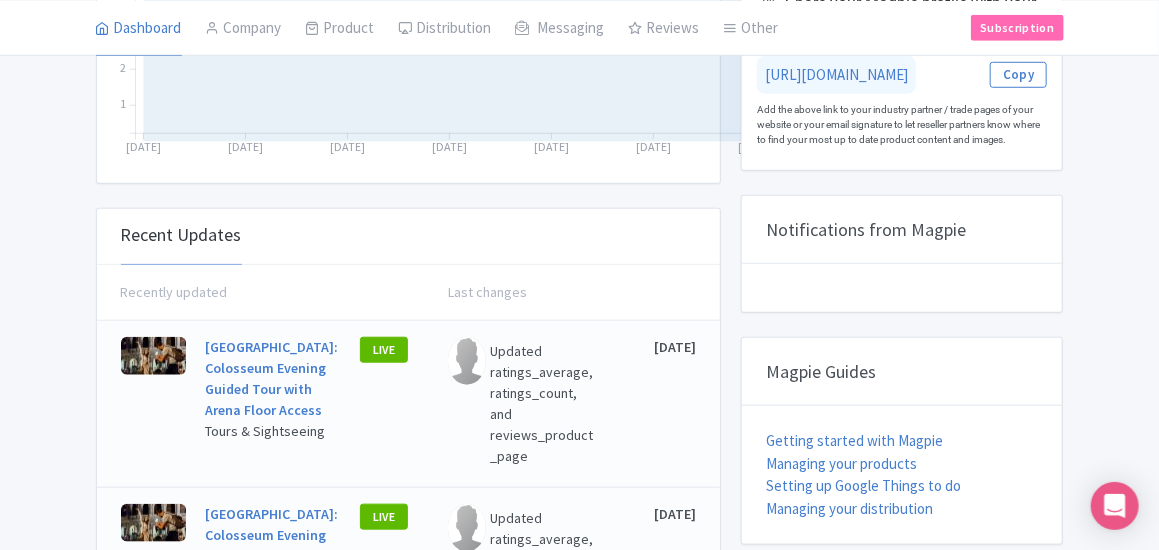 scroll, scrollTop: 600, scrollLeft: 0, axis: vertical 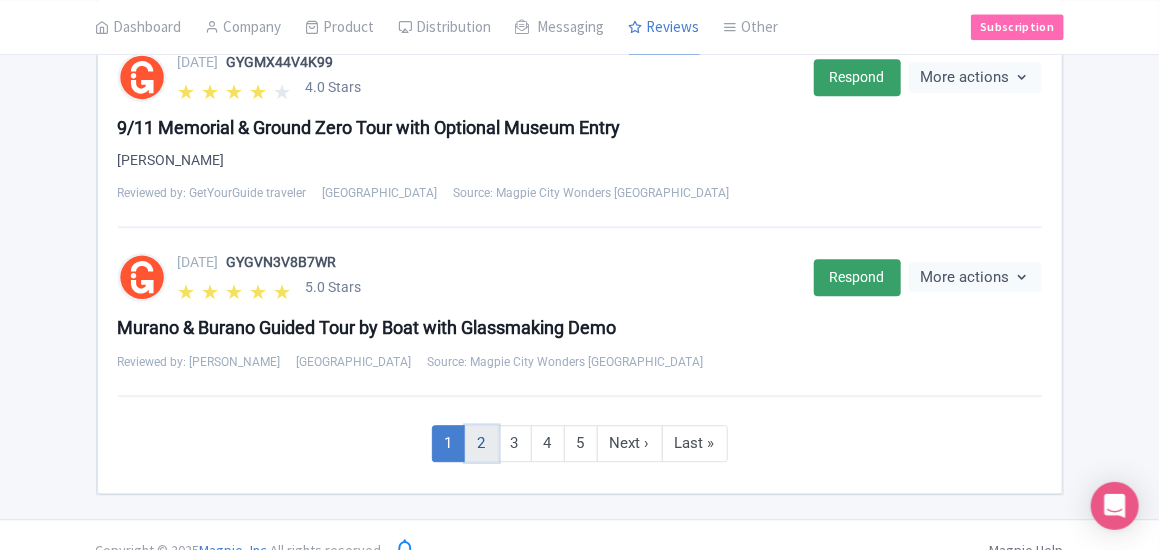click on "2" at bounding box center (482, 443) 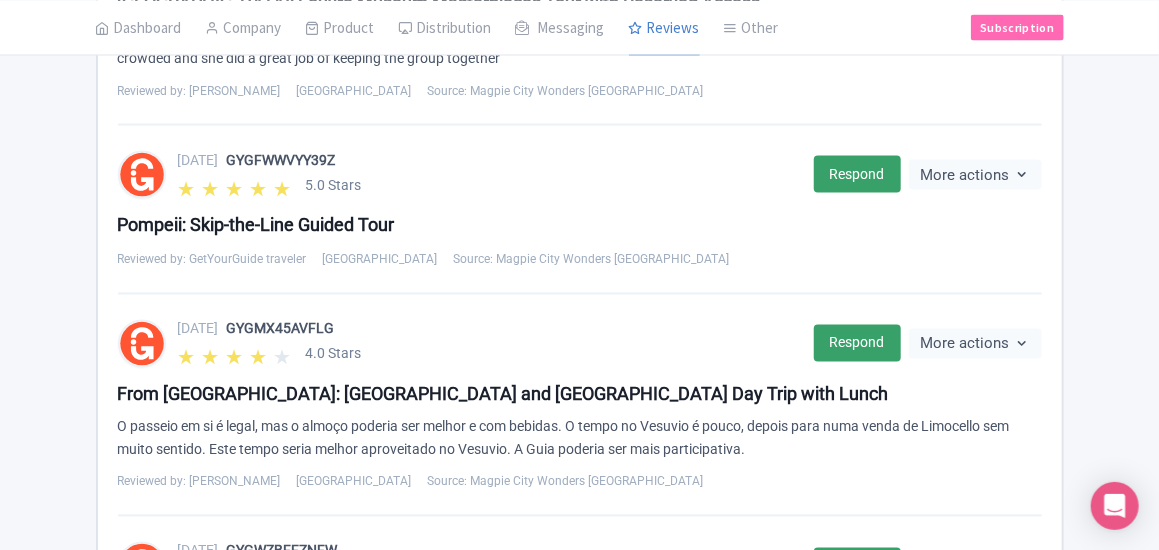 scroll, scrollTop: 1257, scrollLeft: 0, axis: vertical 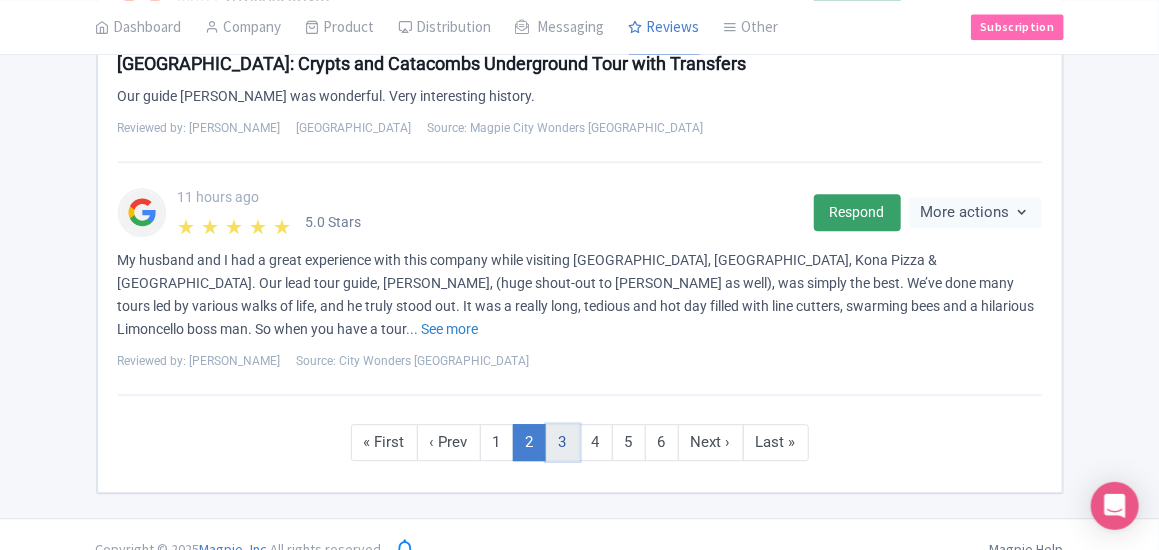 click on "3" at bounding box center [563, 442] 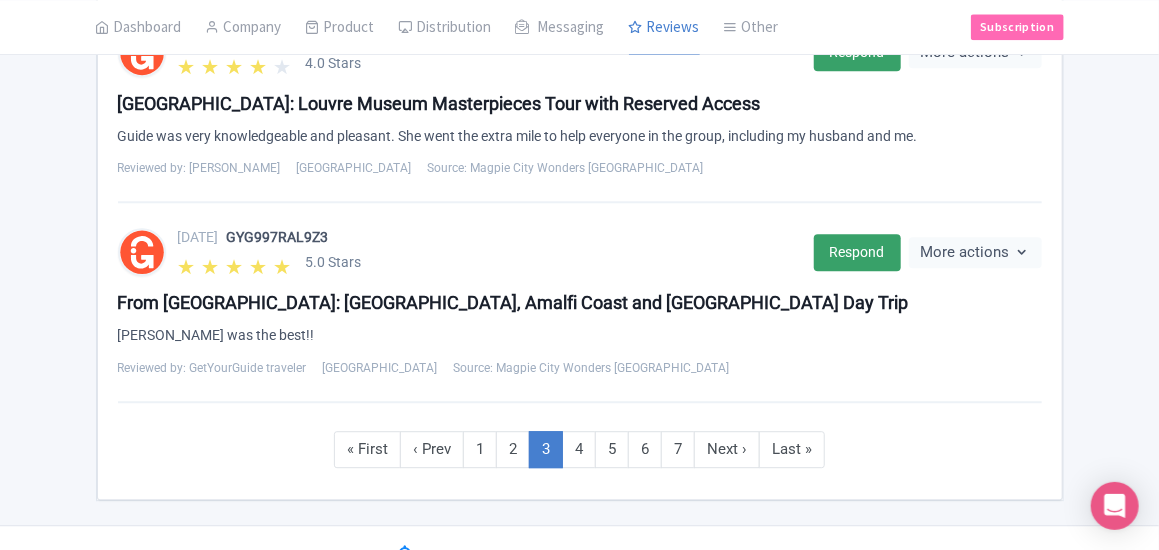 scroll, scrollTop: 1987, scrollLeft: 0, axis: vertical 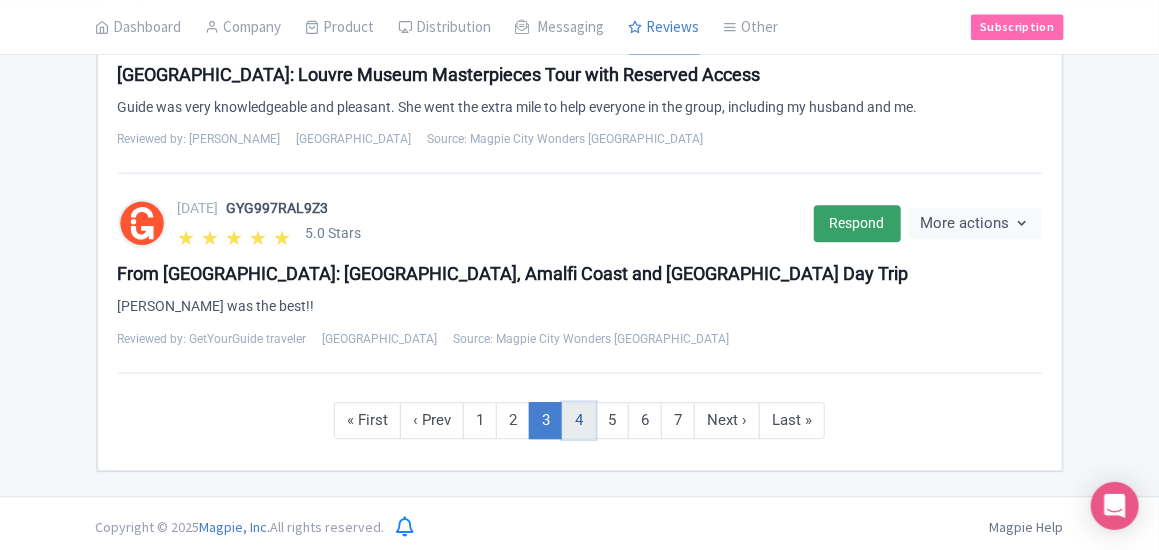 click on "4" at bounding box center [579, 420] 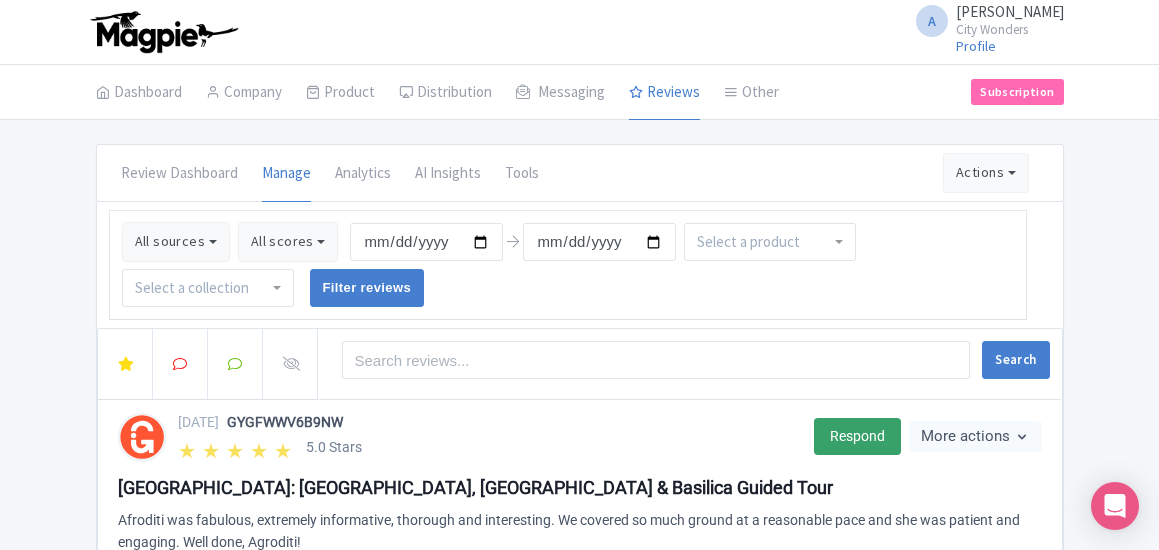 scroll, scrollTop: 396, scrollLeft: 0, axis: vertical 